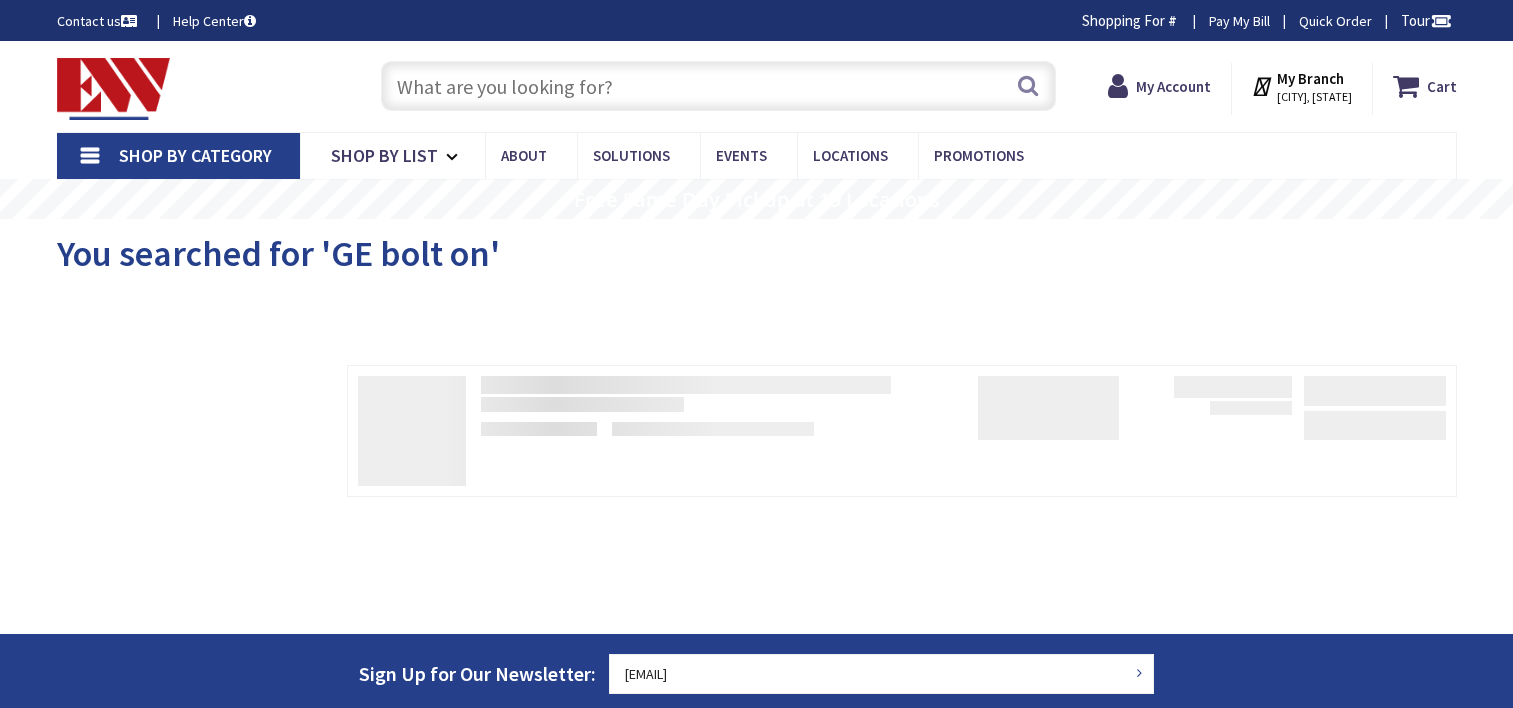 scroll, scrollTop: 0, scrollLeft: 0, axis: both 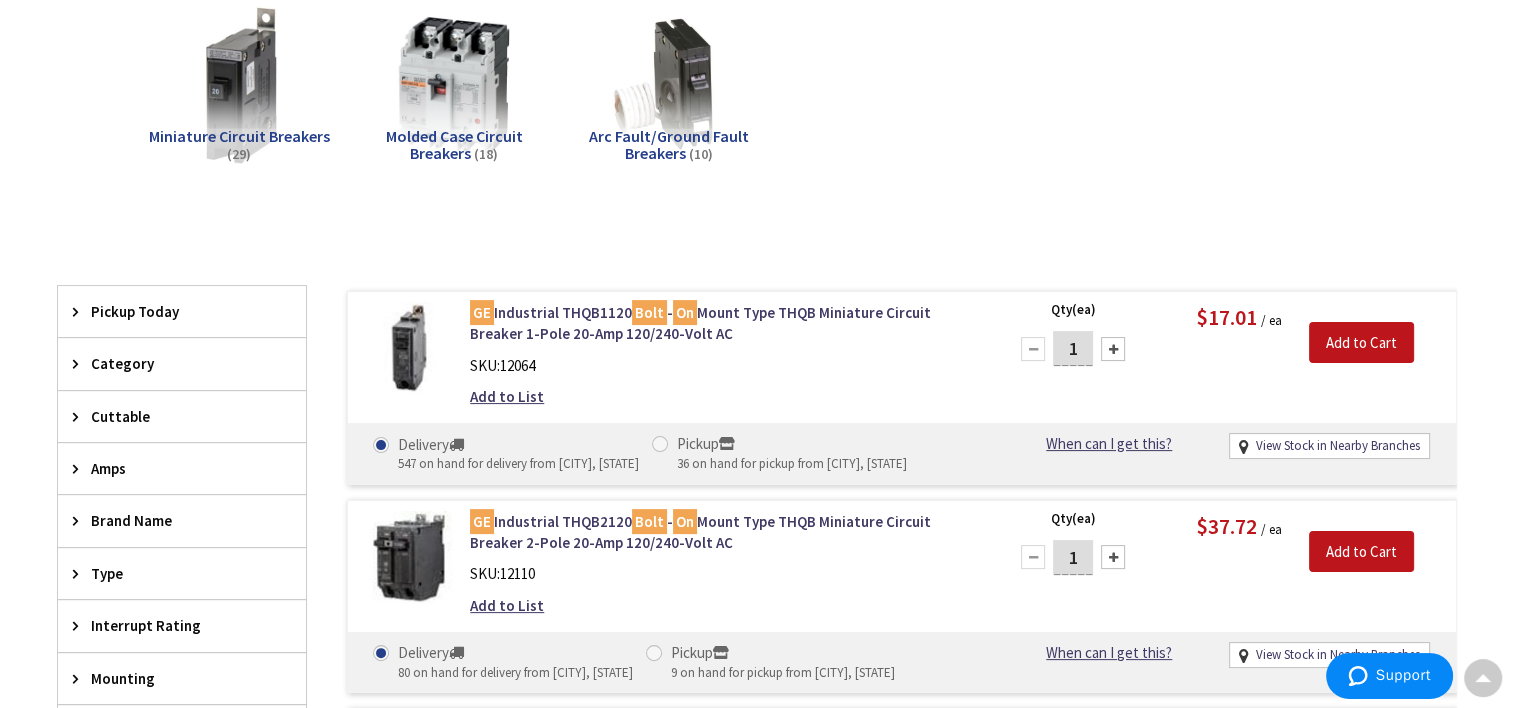drag, startPoint x: 669, startPoint y: 442, endPoint x: 730, endPoint y: 414, distance: 67.11929 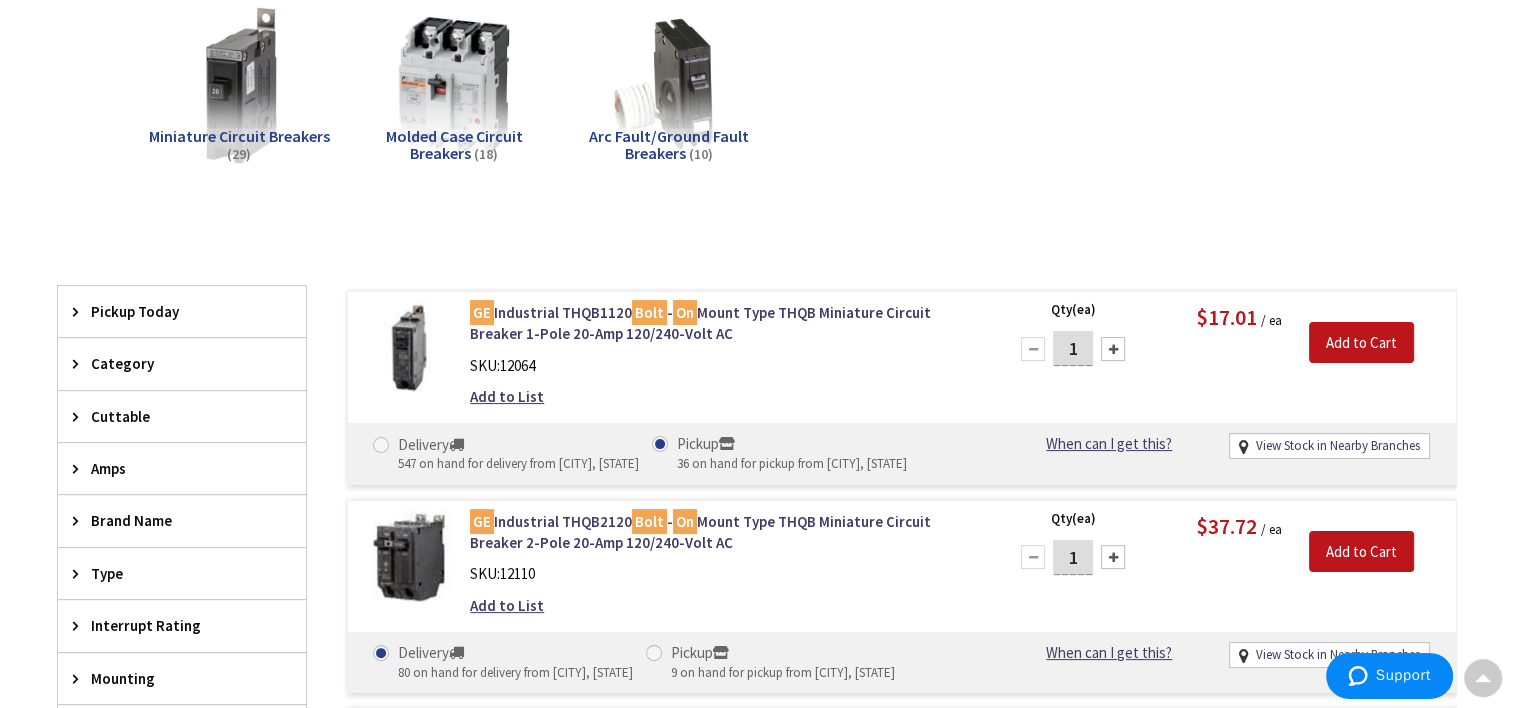 click at bounding box center (1113, 349) 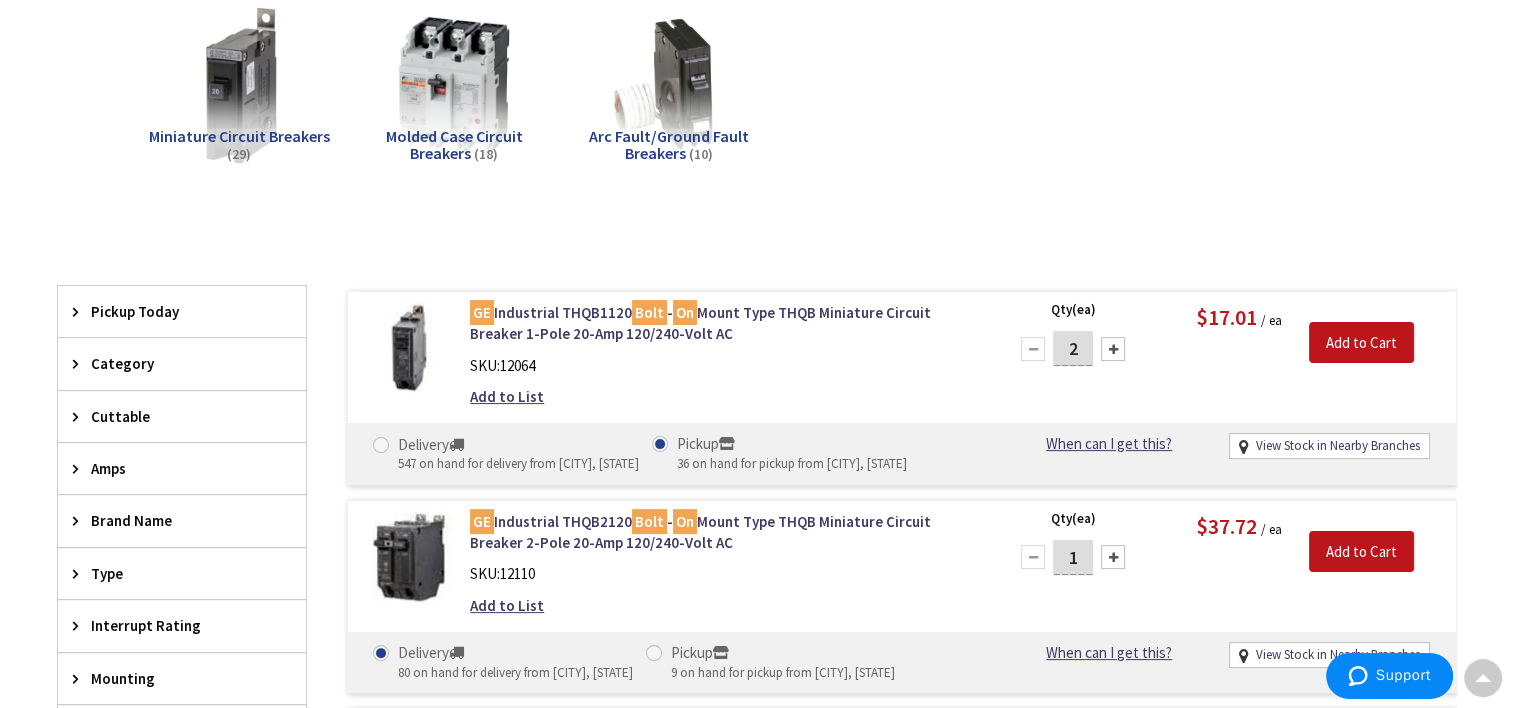 click at bounding box center (1113, 349) 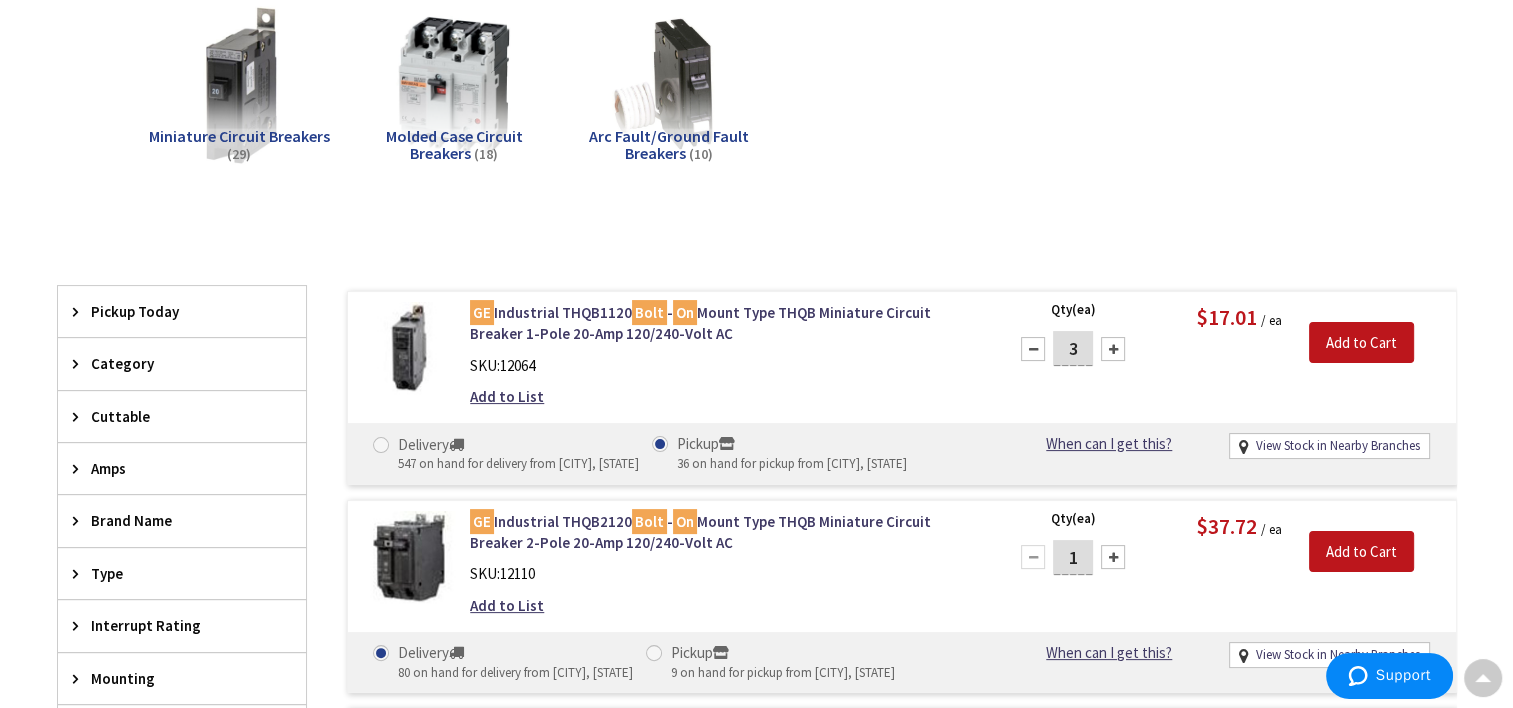 click at bounding box center (1113, 349) 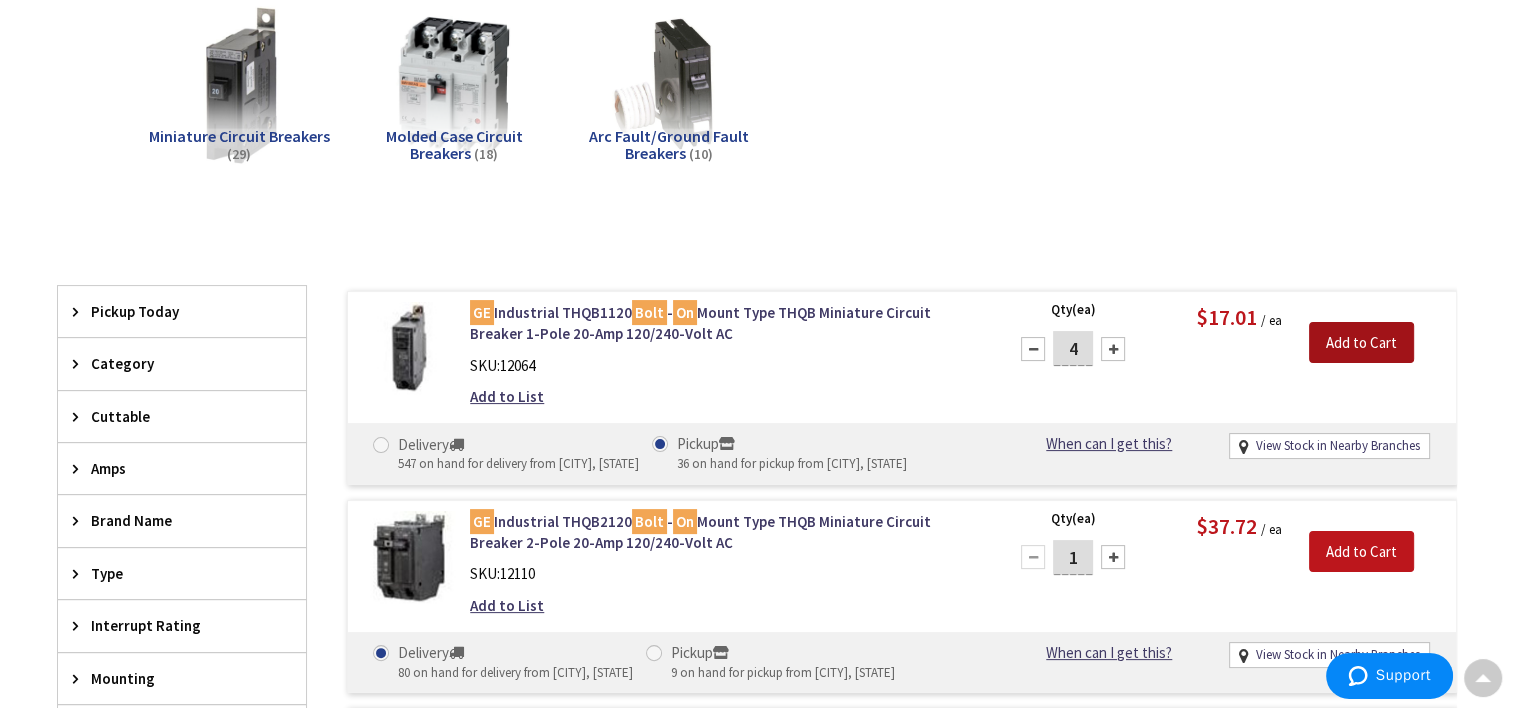click on "Add to Cart" at bounding box center (1361, 343) 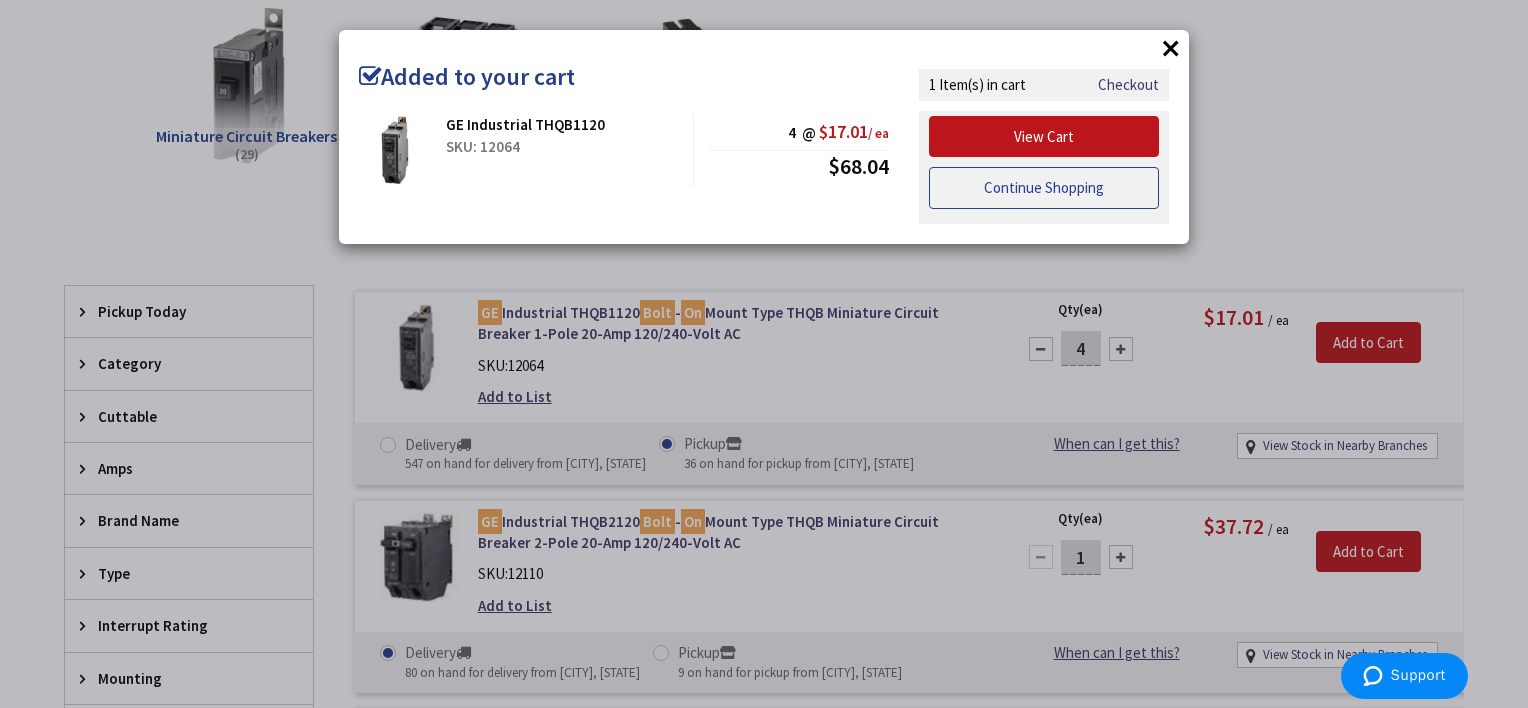 click on "Continue Shopping" at bounding box center (1044, 188) 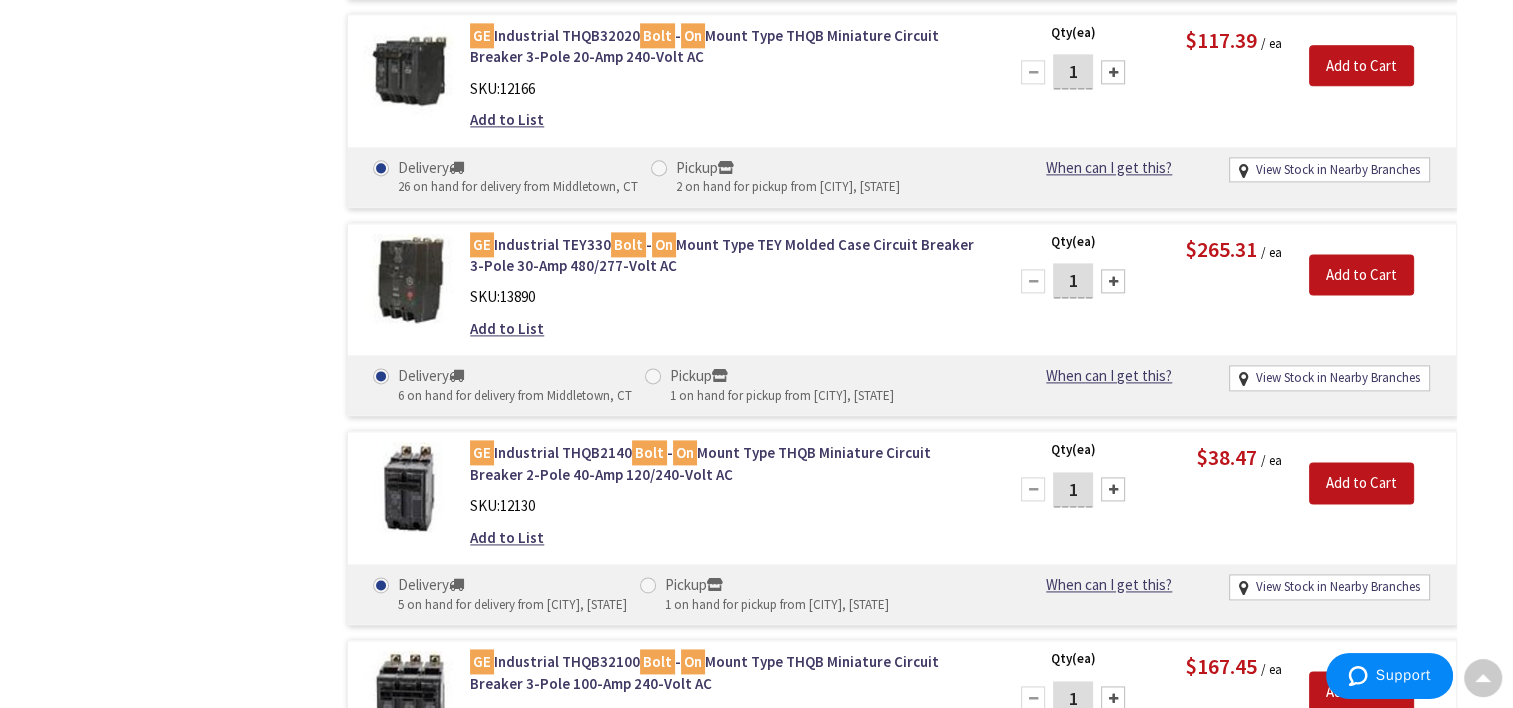 scroll, scrollTop: 2702, scrollLeft: 0, axis: vertical 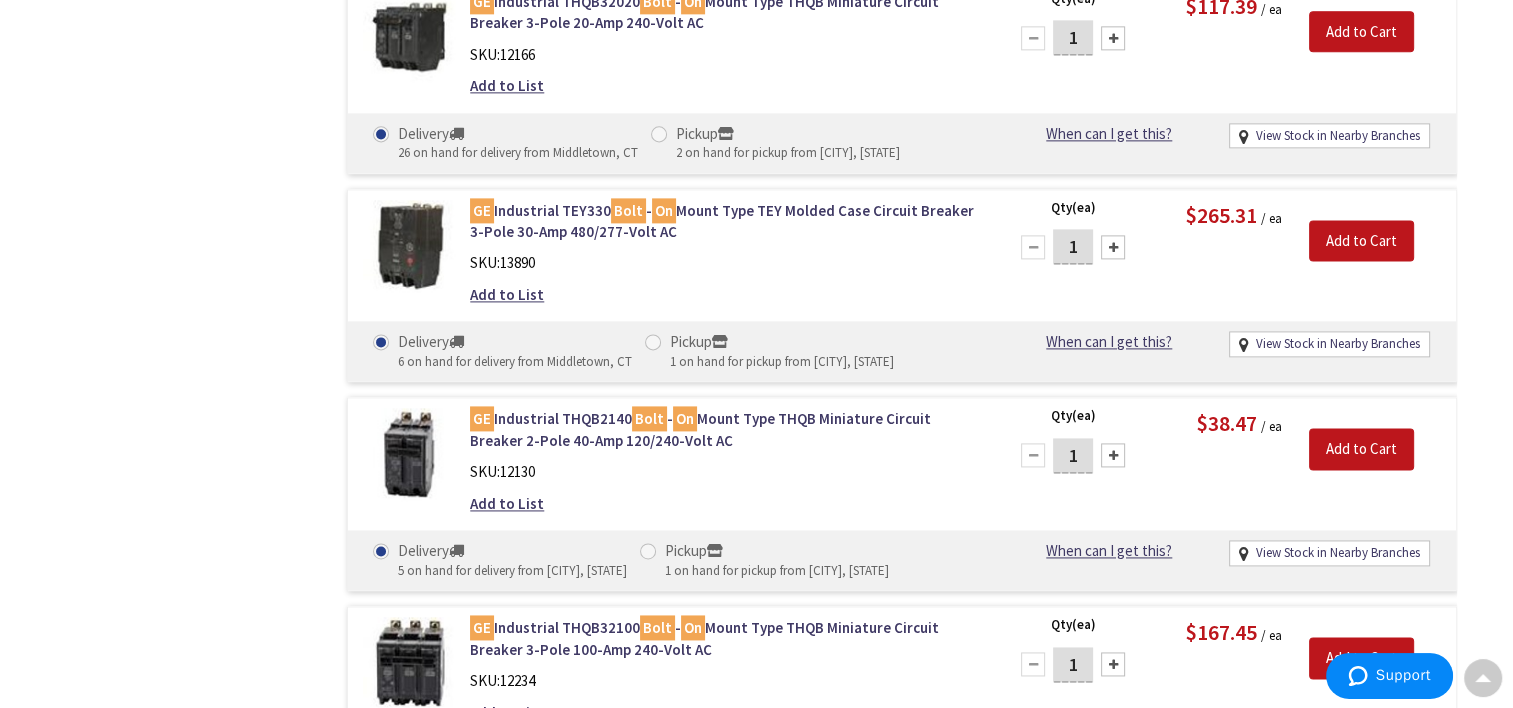 click at bounding box center [648, 551] 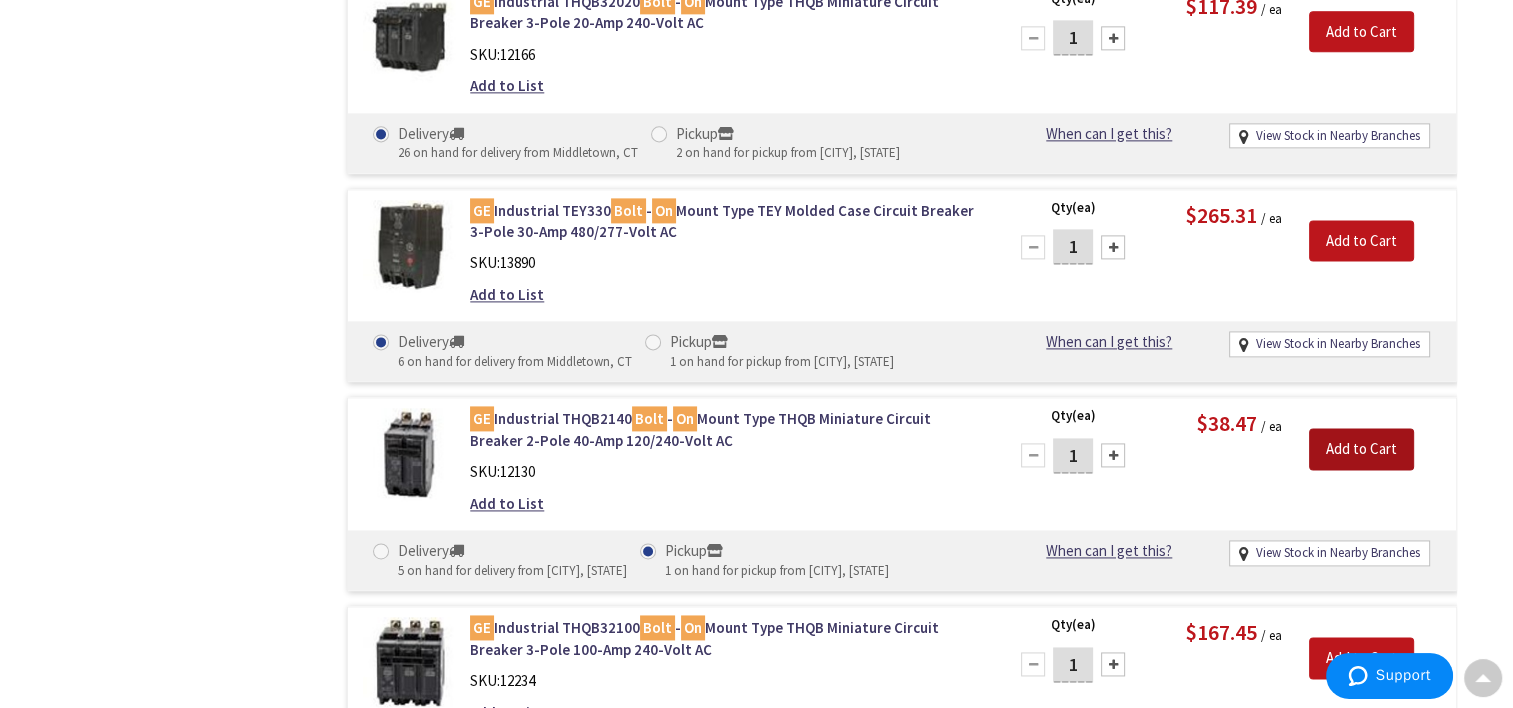 click on "Add to Cart" at bounding box center [1361, 449] 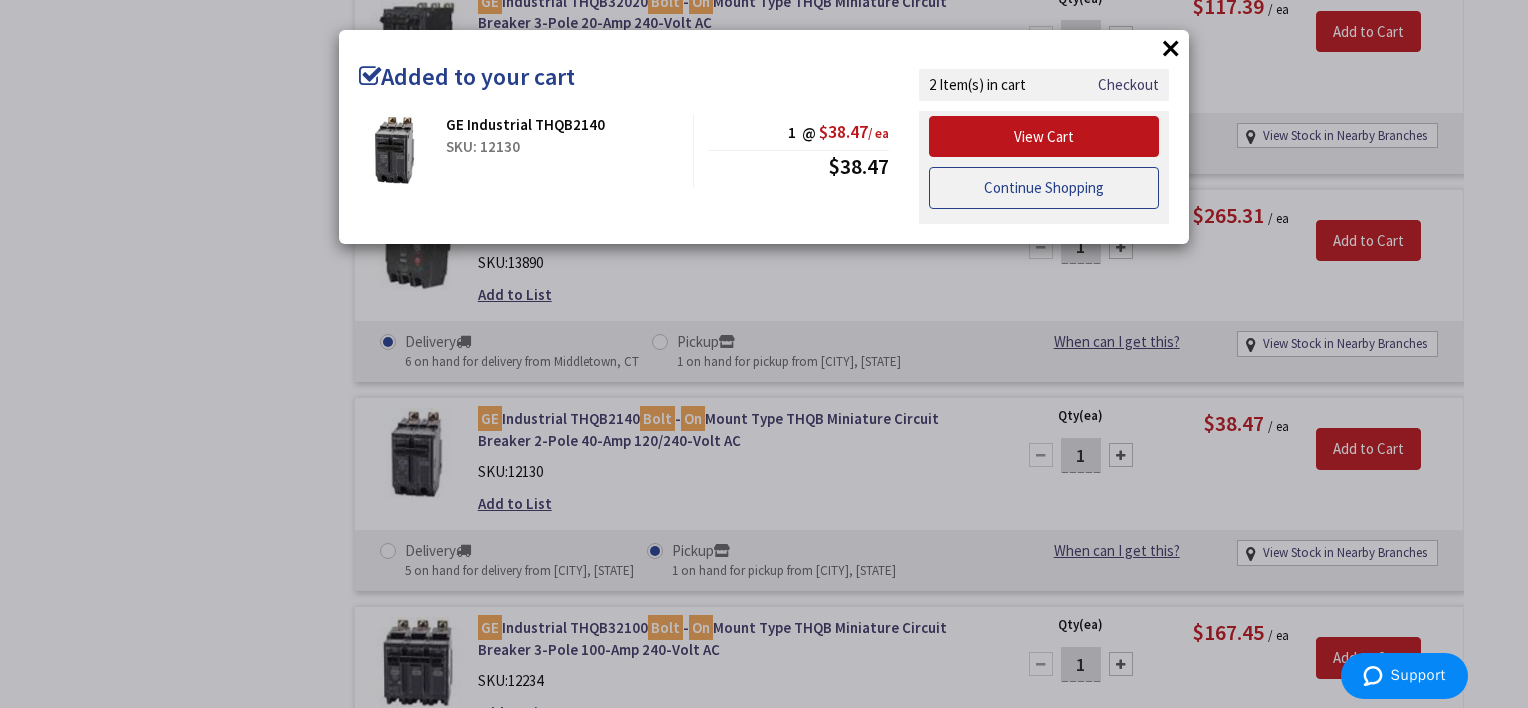 click on "Continue Shopping" at bounding box center [1044, 188] 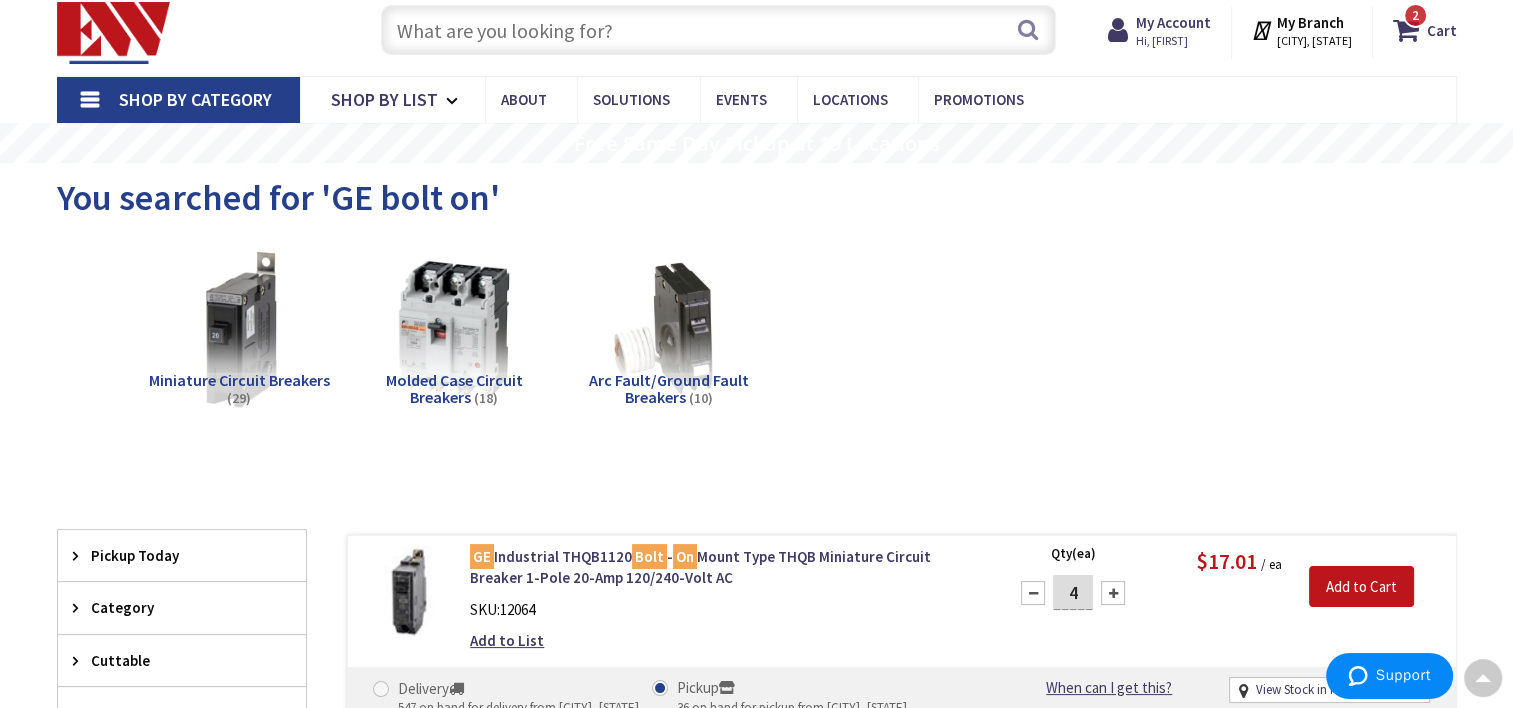 scroll, scrollTop: 0, scrollLeft: 0, axis: both 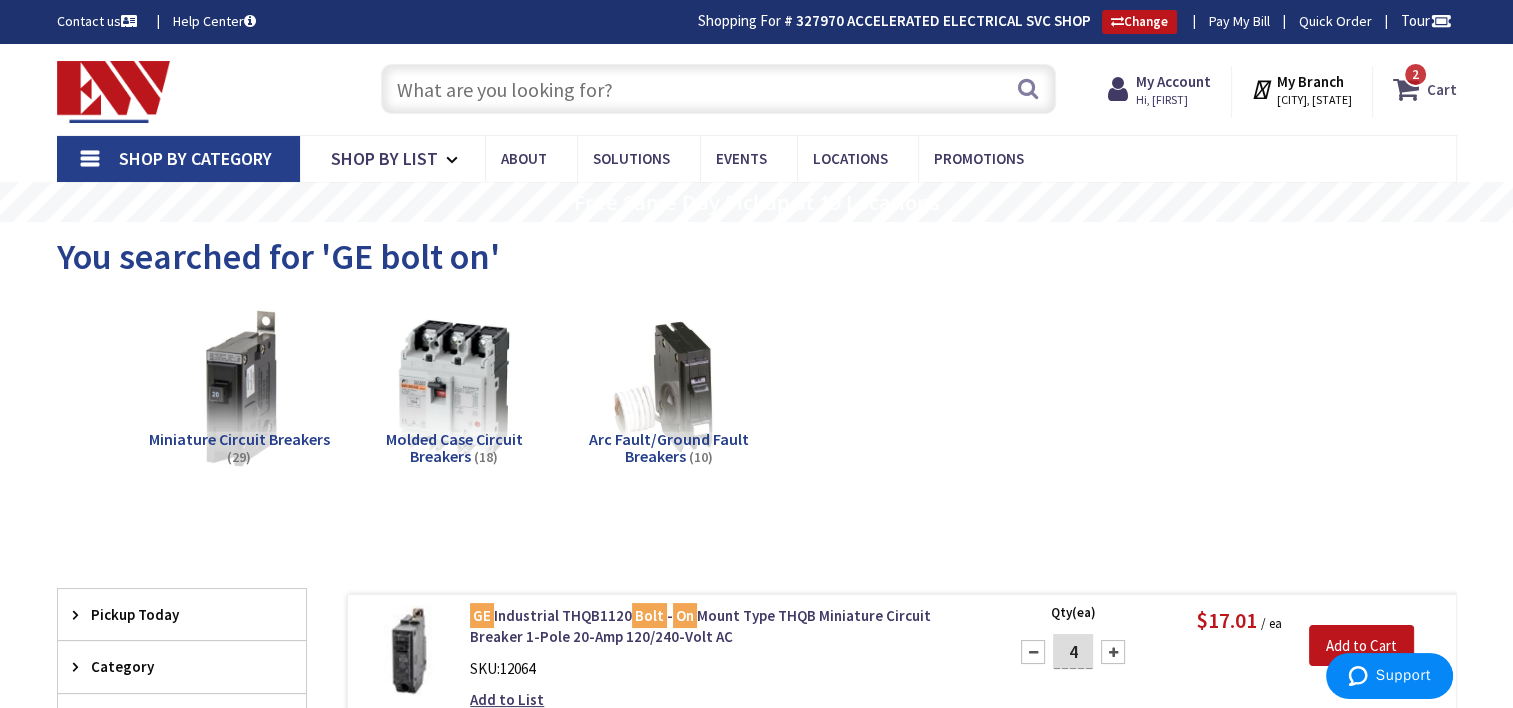 click on "2
2
items" at bounding box center [1415, 74] 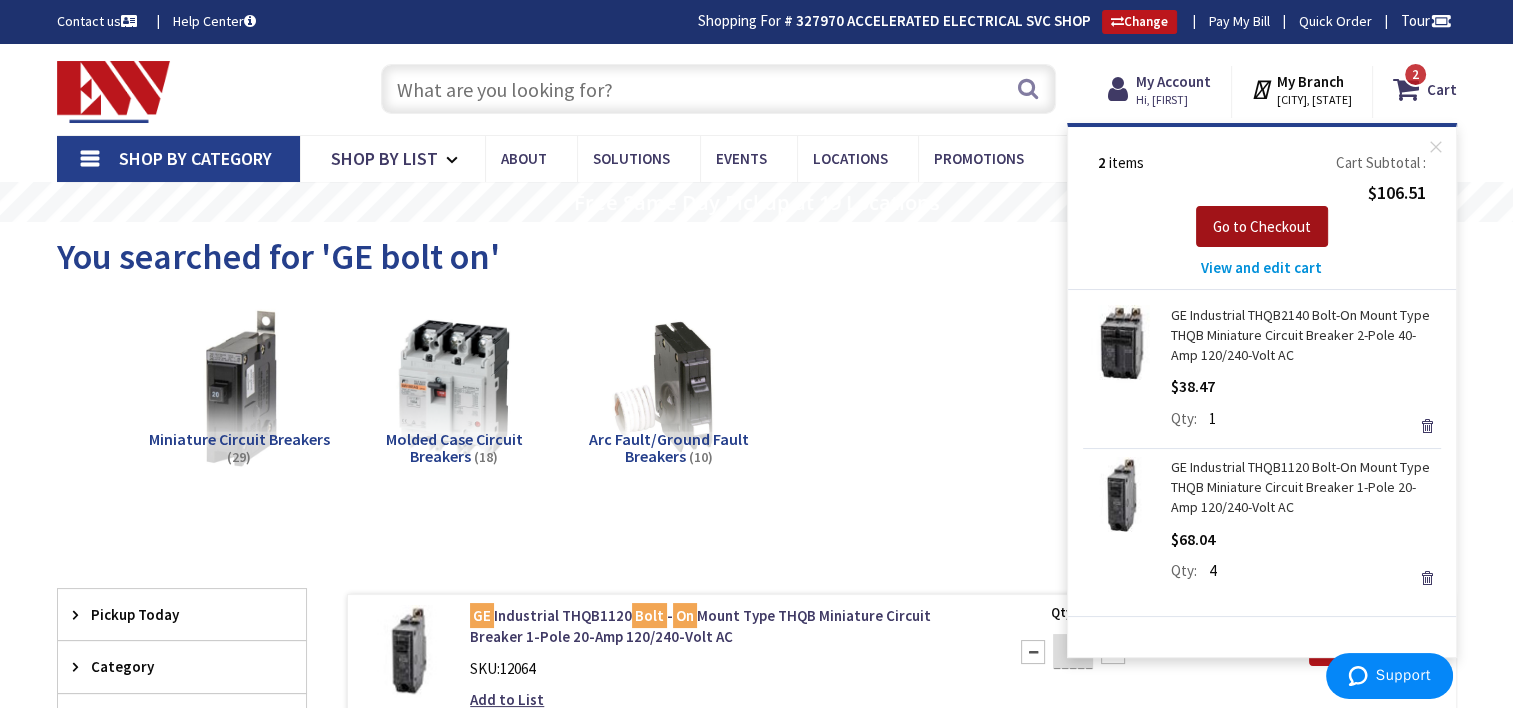 click on "Go to Checkout" at bounding box center (1262, 226) 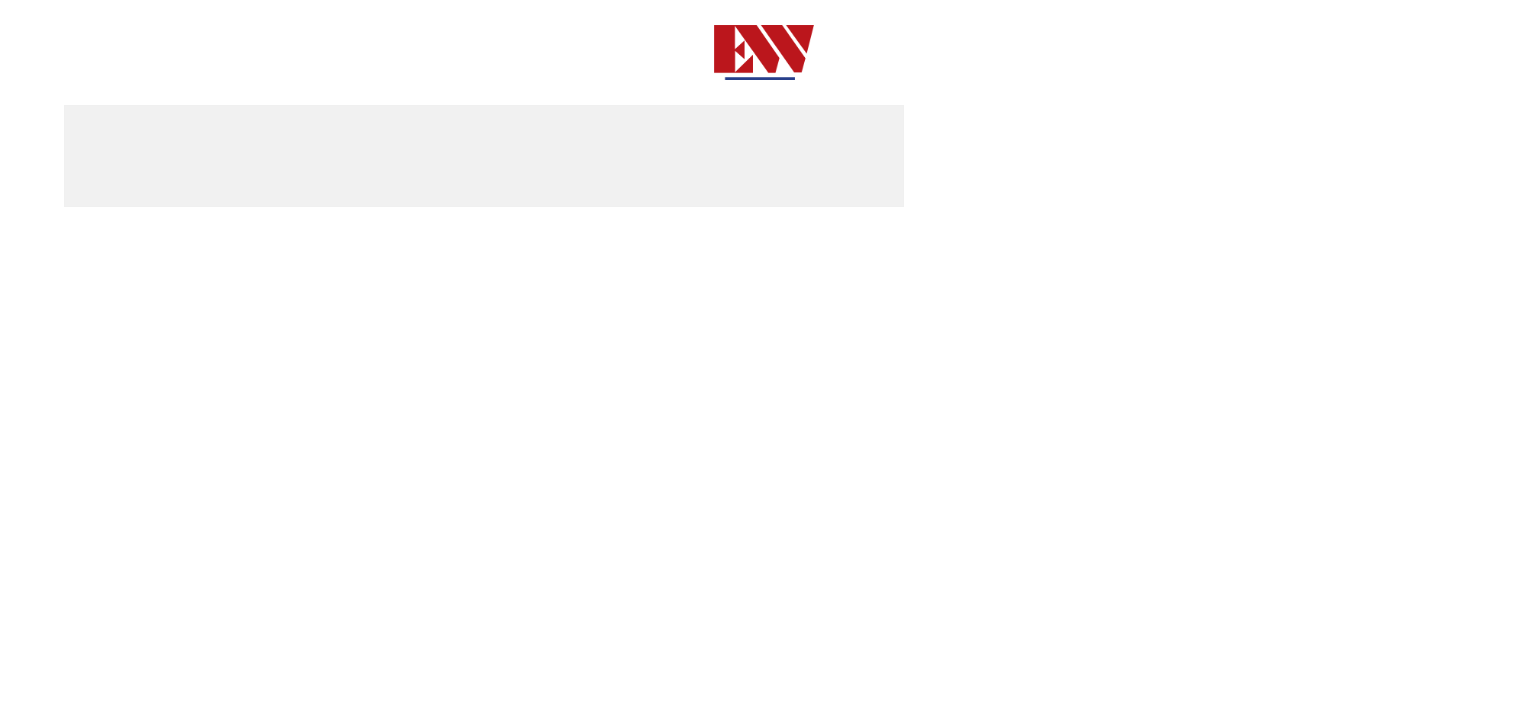 scroll, scrollTop: 0, scrollLeft: 0, axis: both 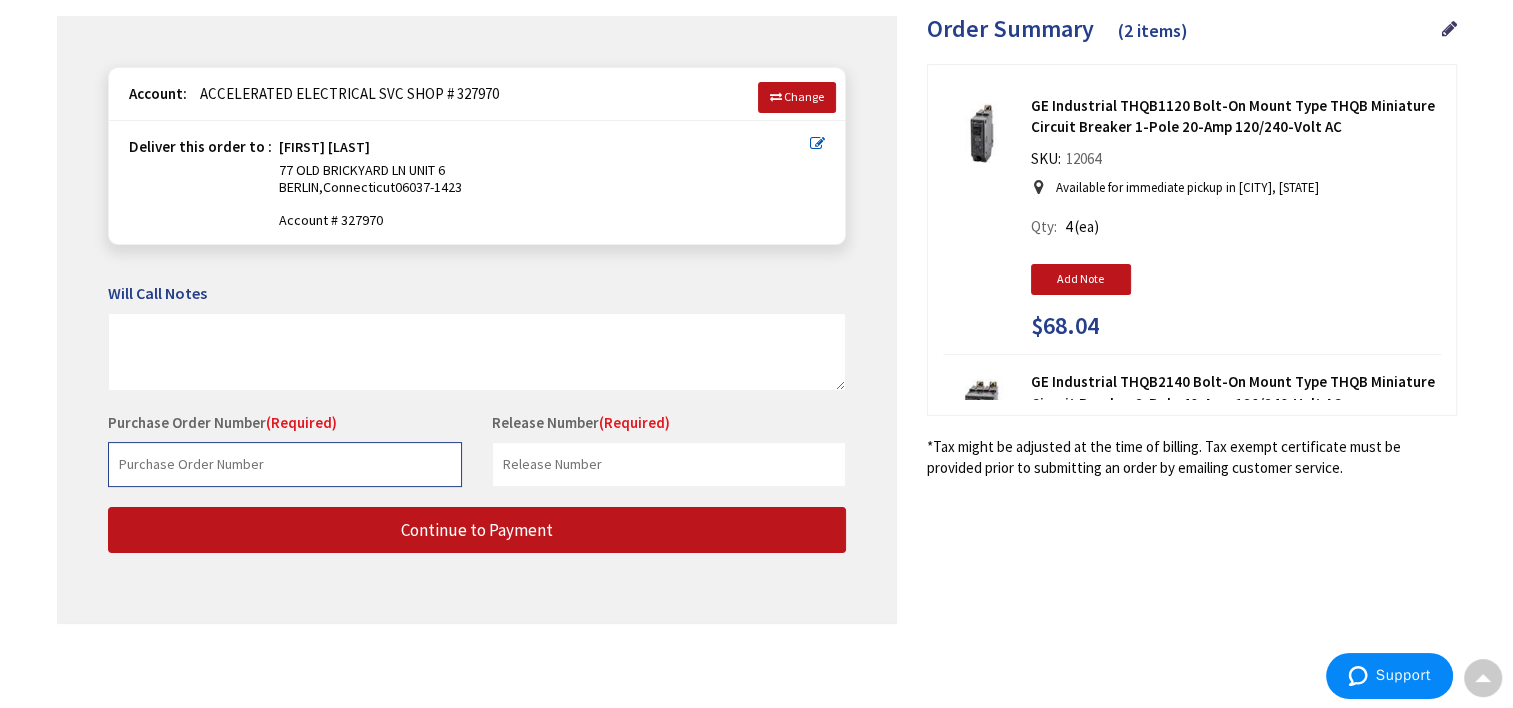 click at bounding box center (285, 464) 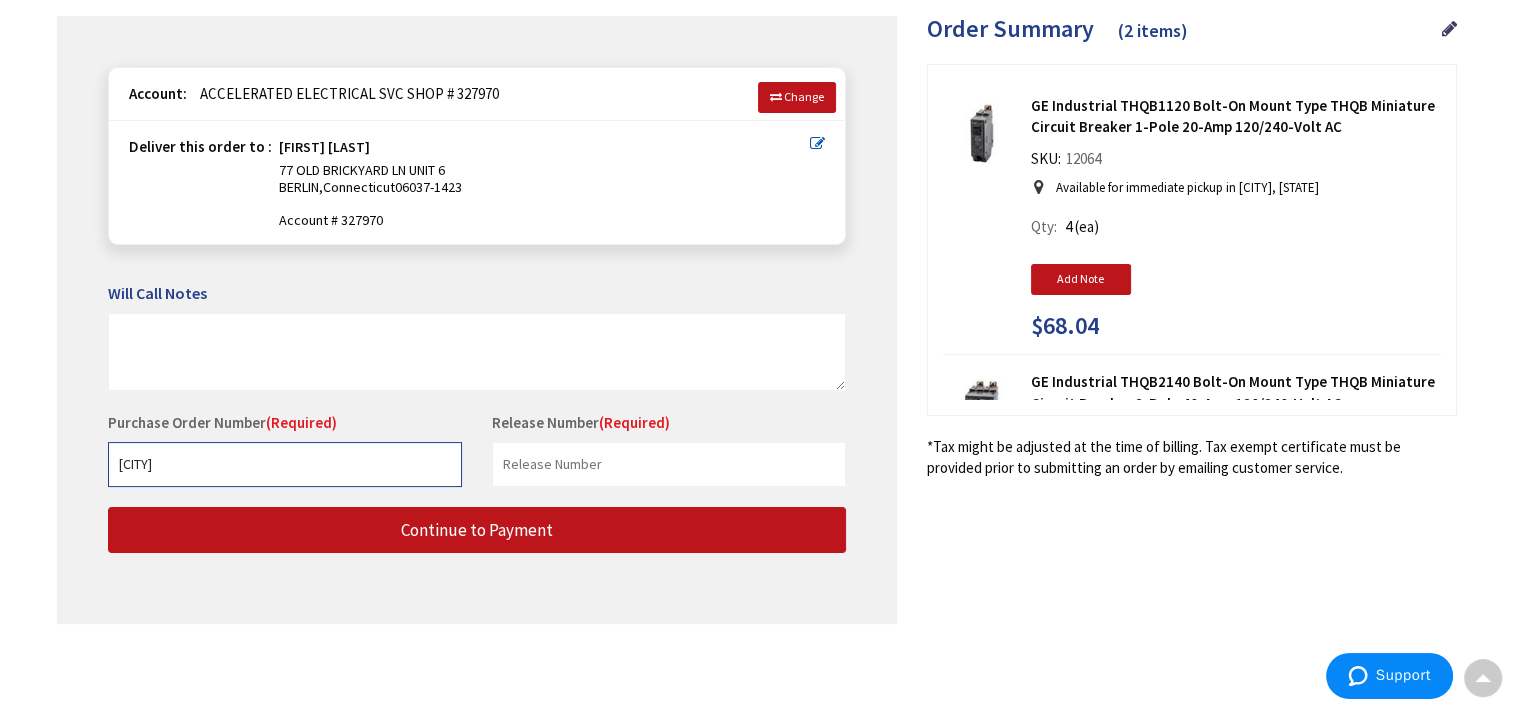 type on "[CITY]" 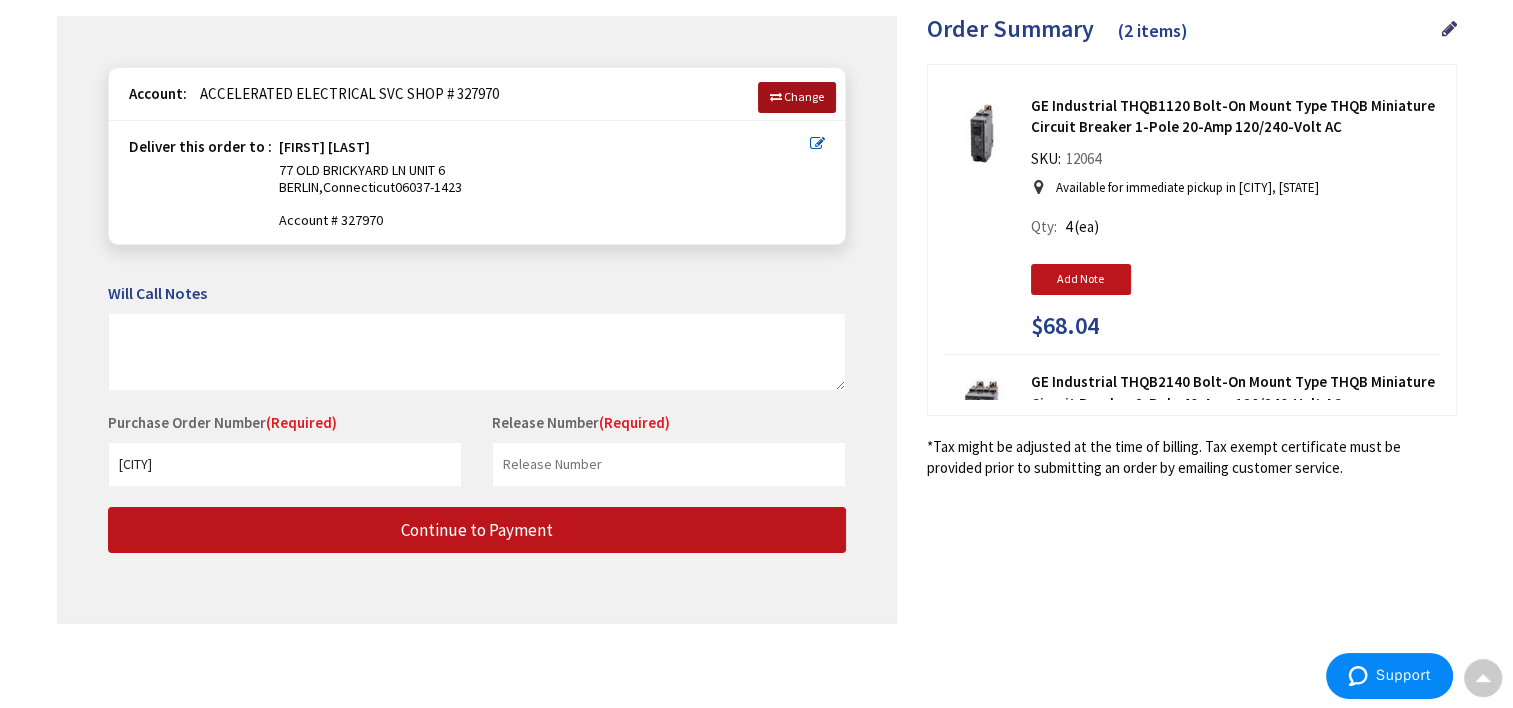 click on "Change" at bounding box center [804, 96] 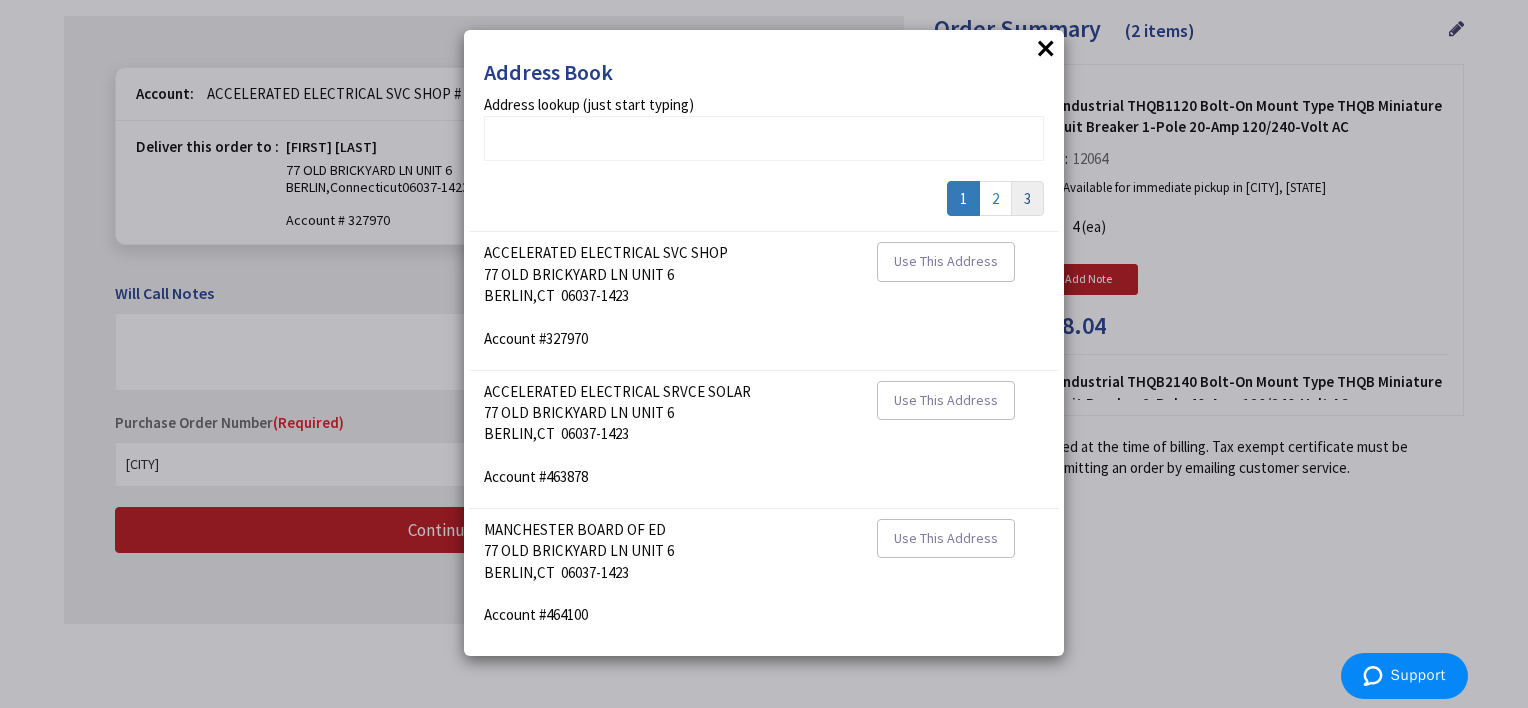 click on "3" at bounding box center [1027, 198] 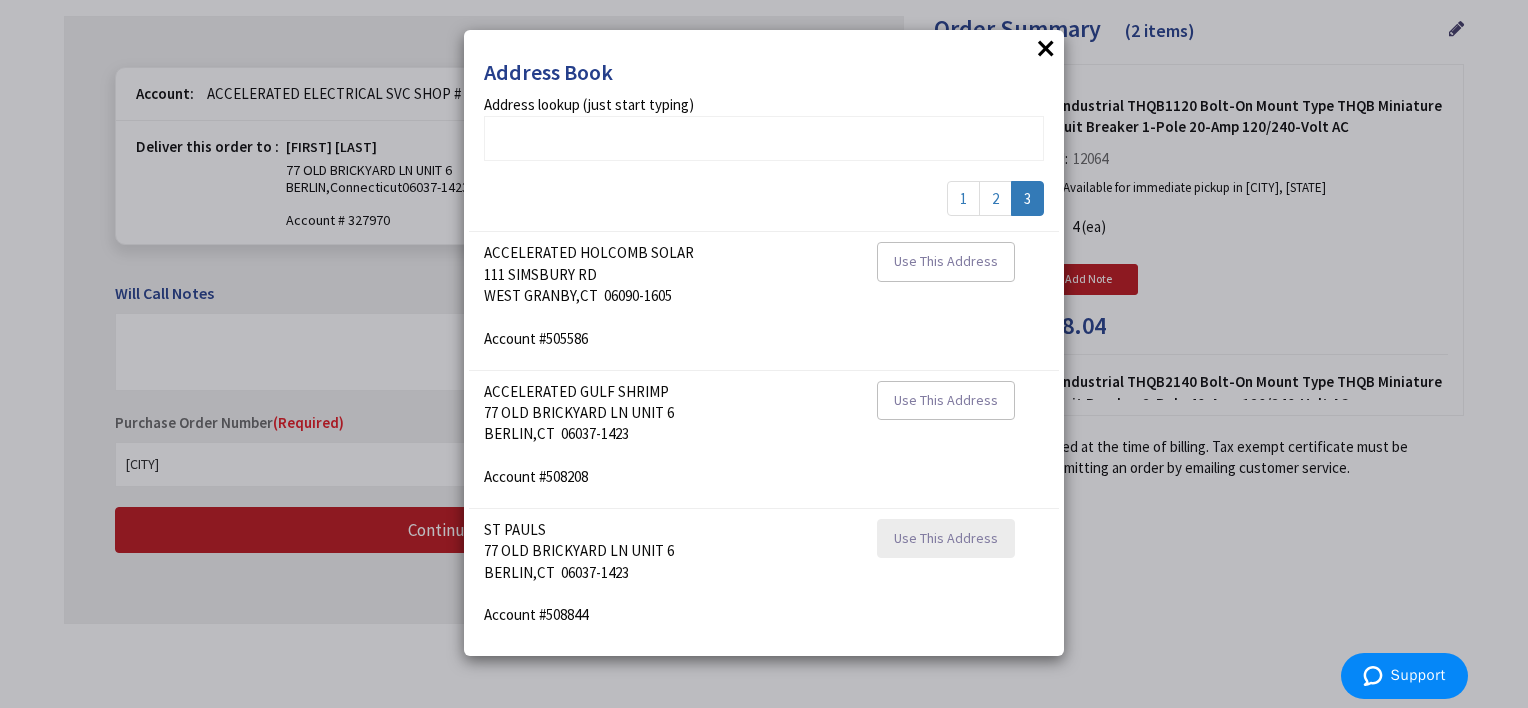 click on "Use This Address" at bounding box center [946, 539] 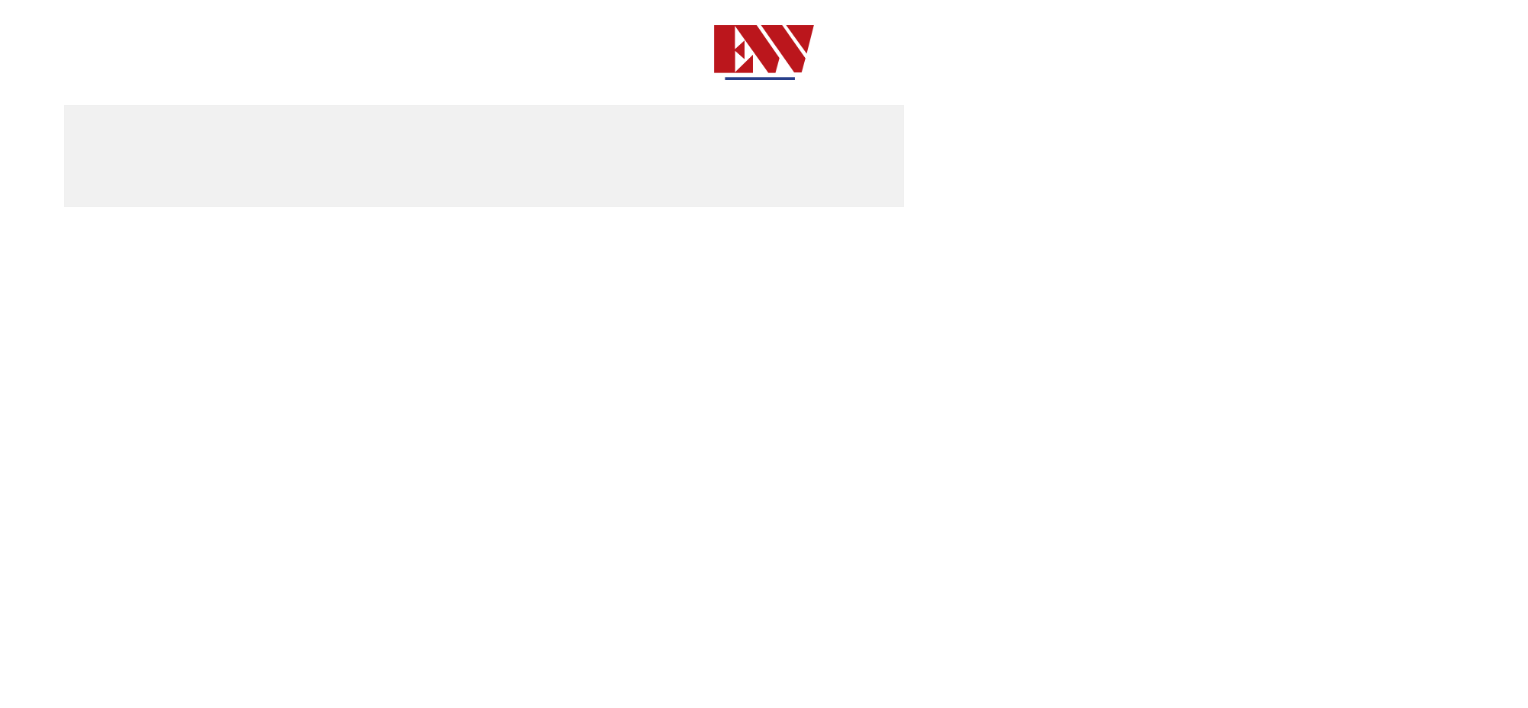 scroll, scrollTop: 0, scrollLeft: 0, axis: both 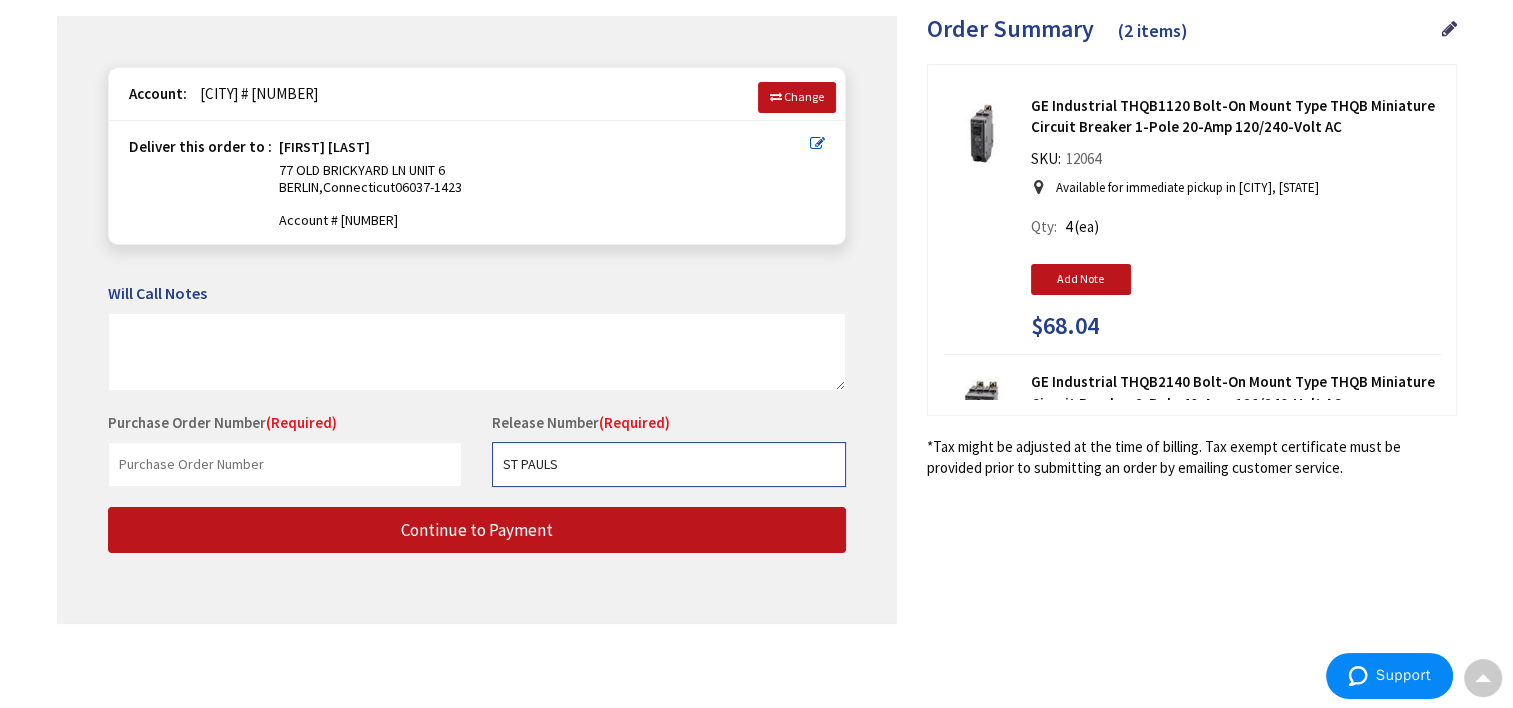 click on "ST PAULS" at bounding box center (669, 464) 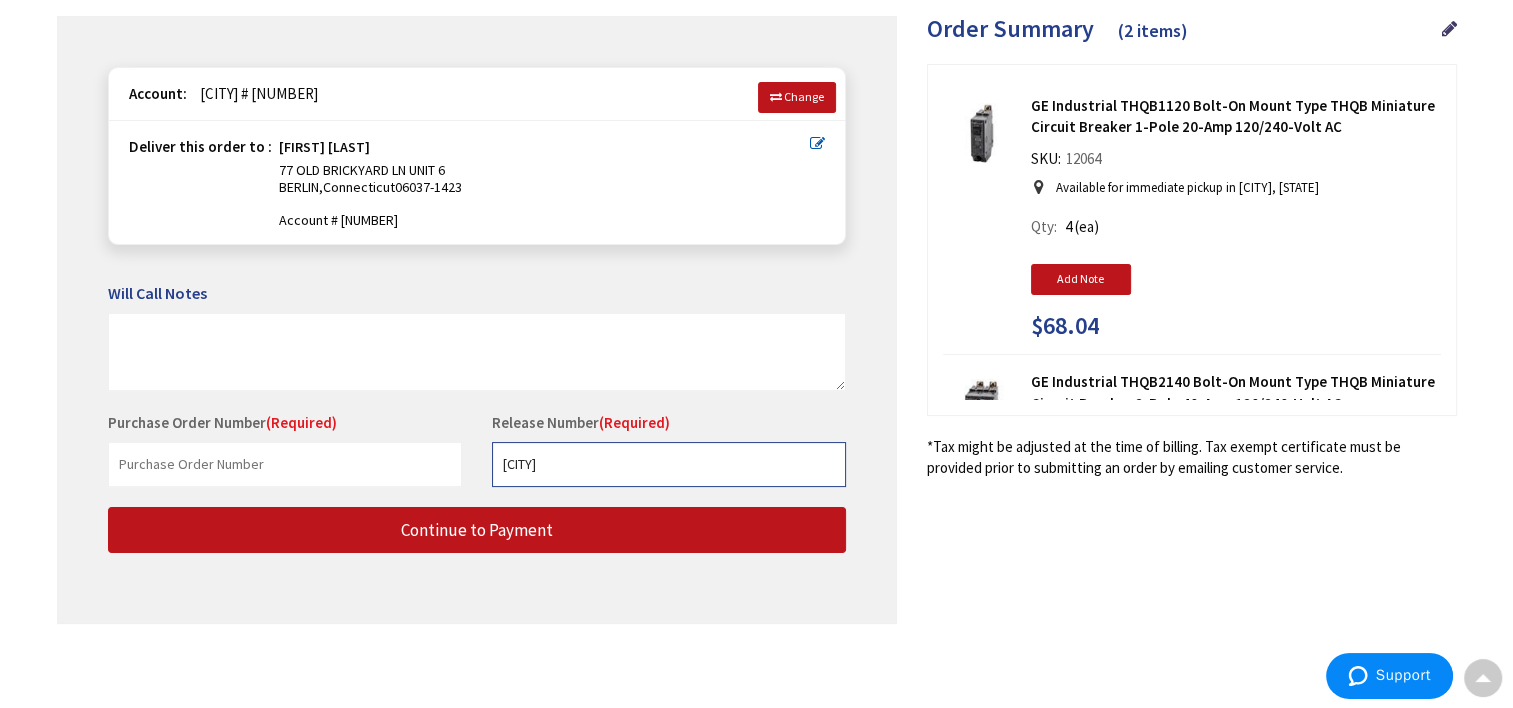 type on "ST PAUL" 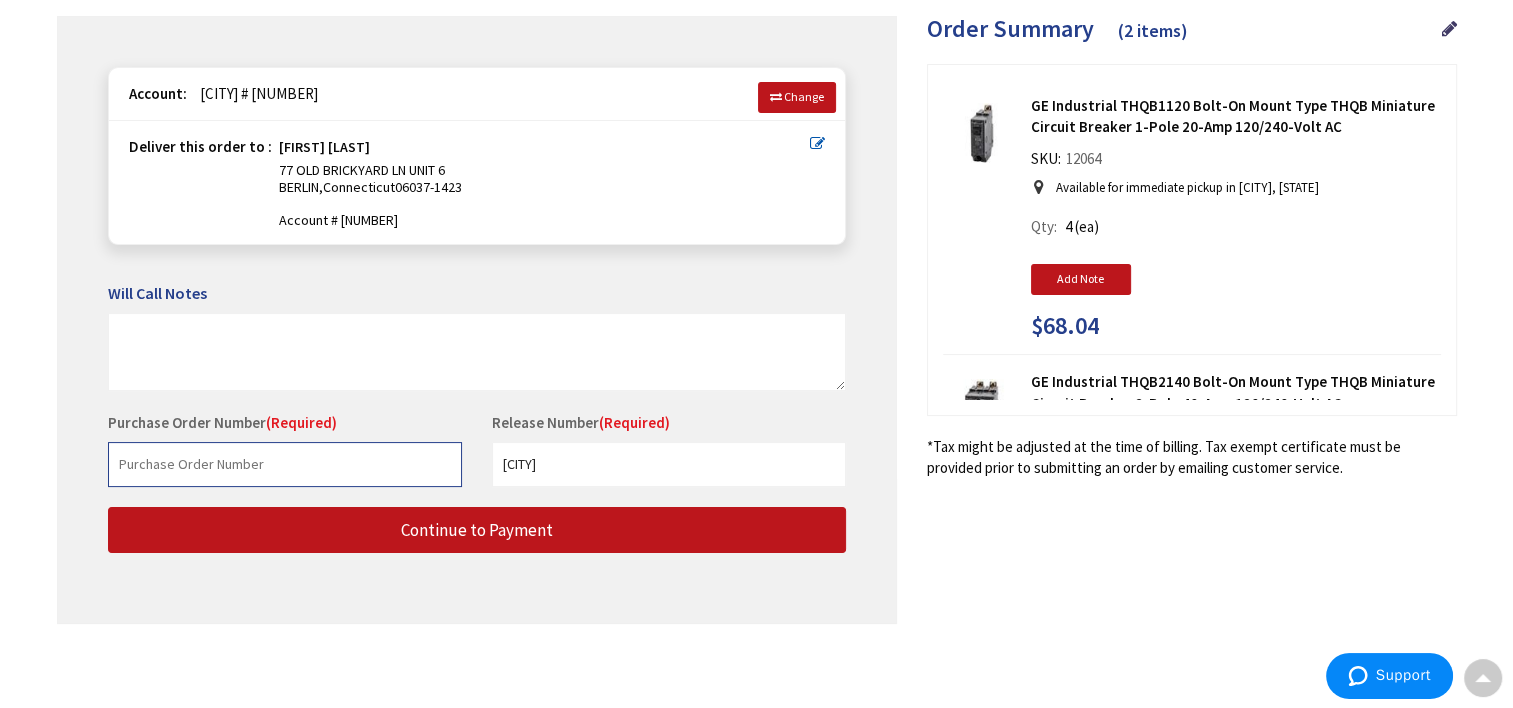 click at bounding box center [285, 464] 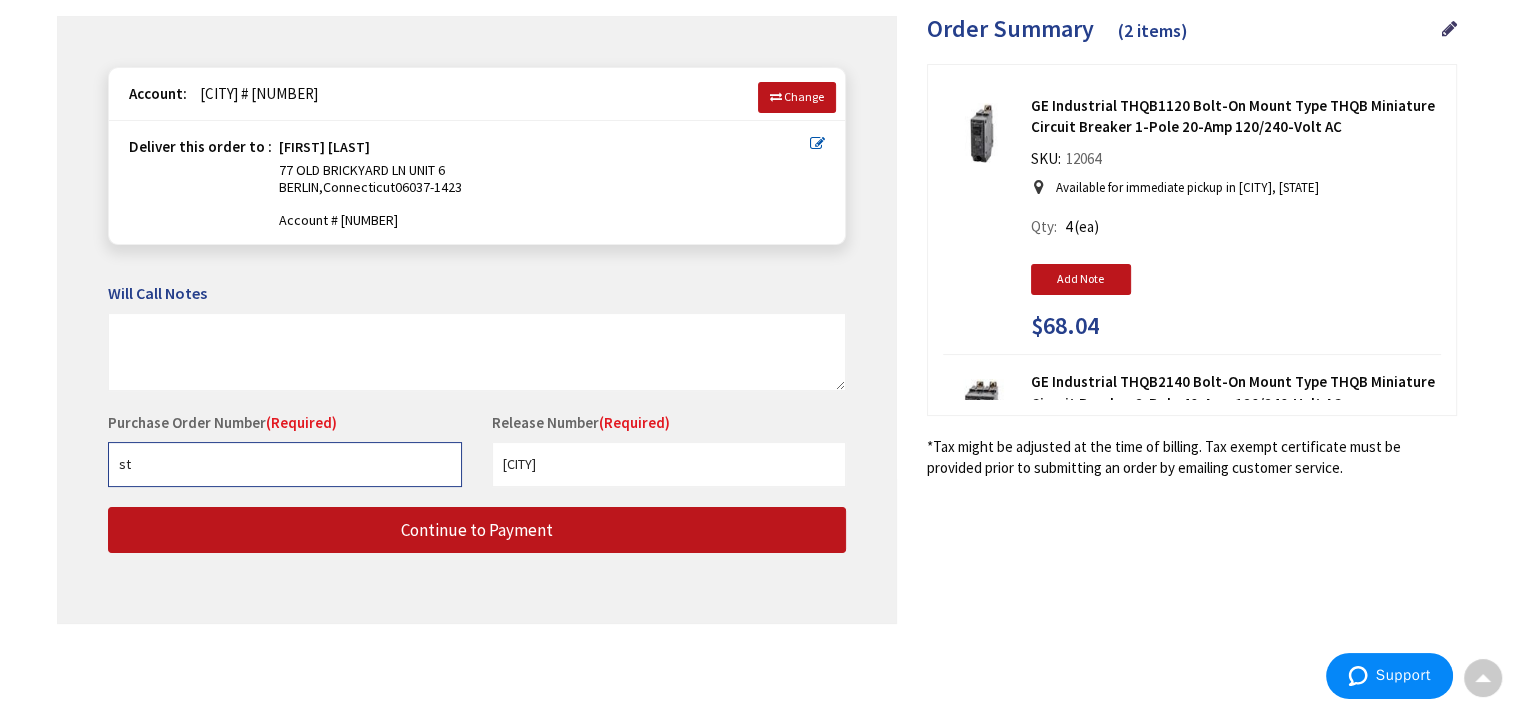 type on "[CITY]" 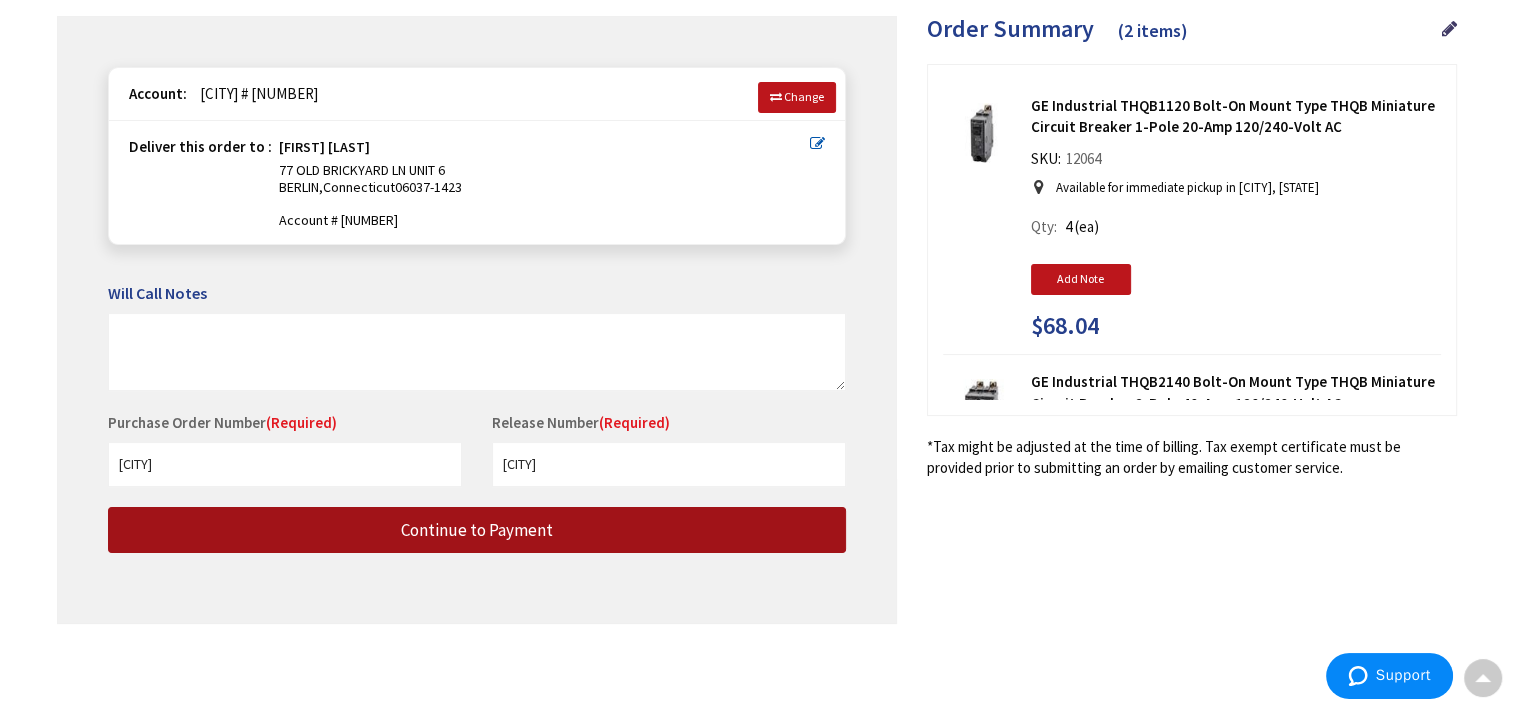 click on "Continue to Payment" at bounding box center [477, 530] 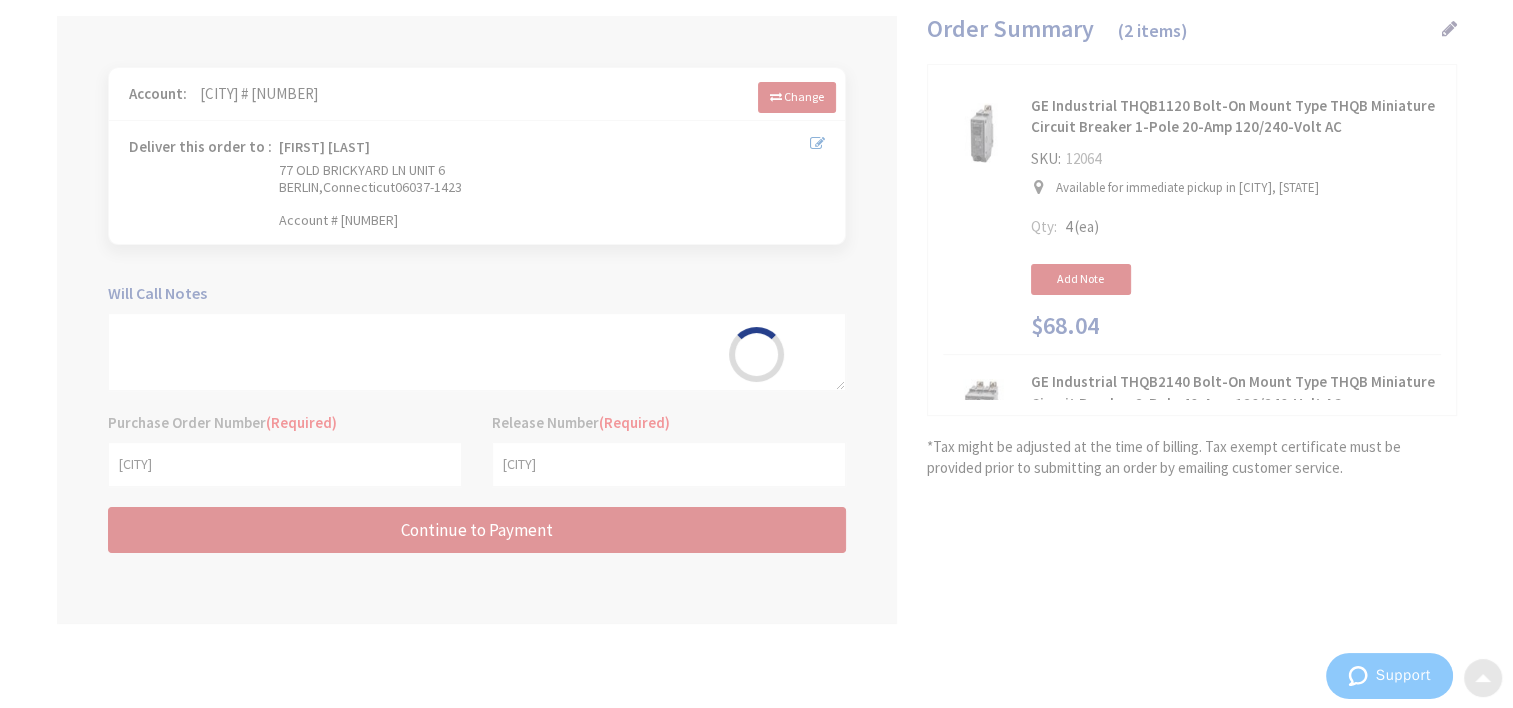 scroll, scrollTop: 0, scrollLeft: 0, axis: both 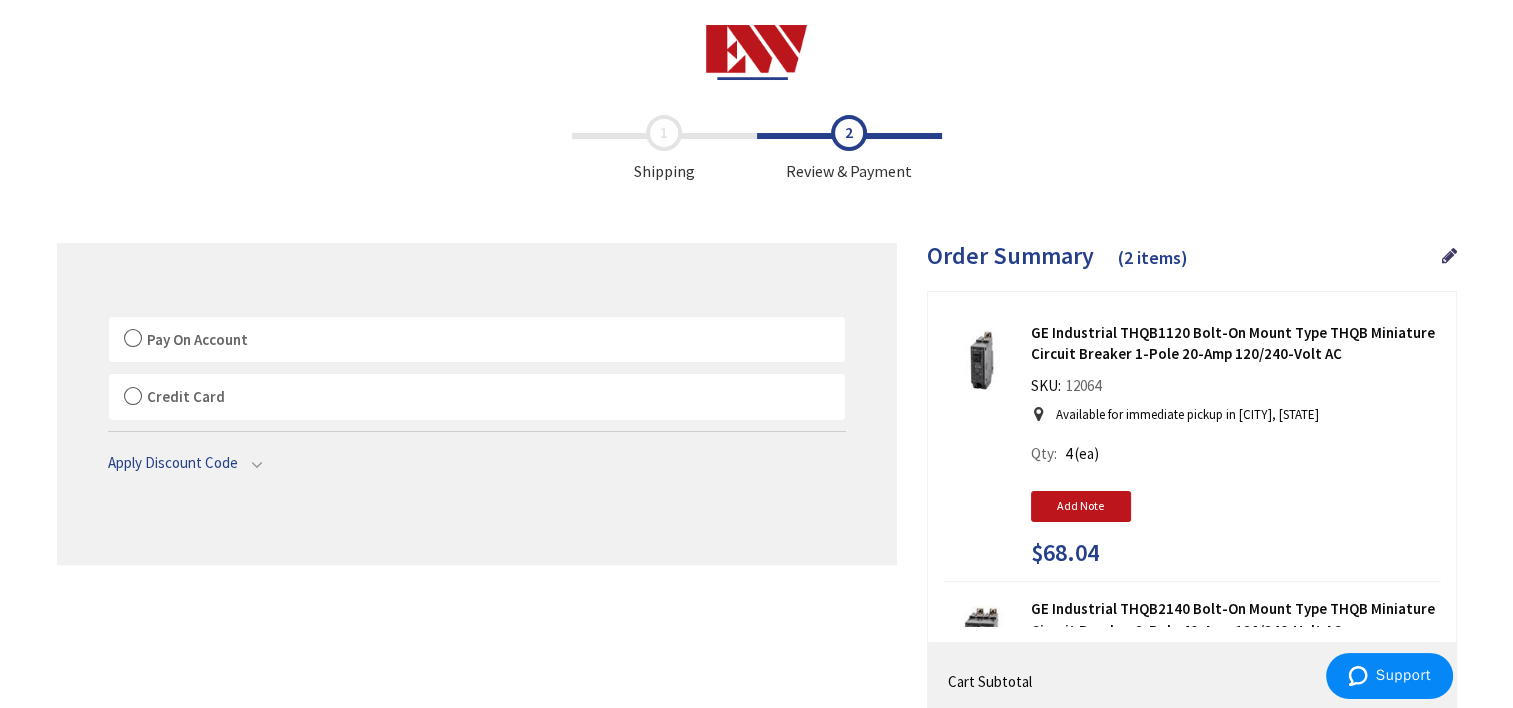 click on "Pay On Account" at bounding box center (477, 340) 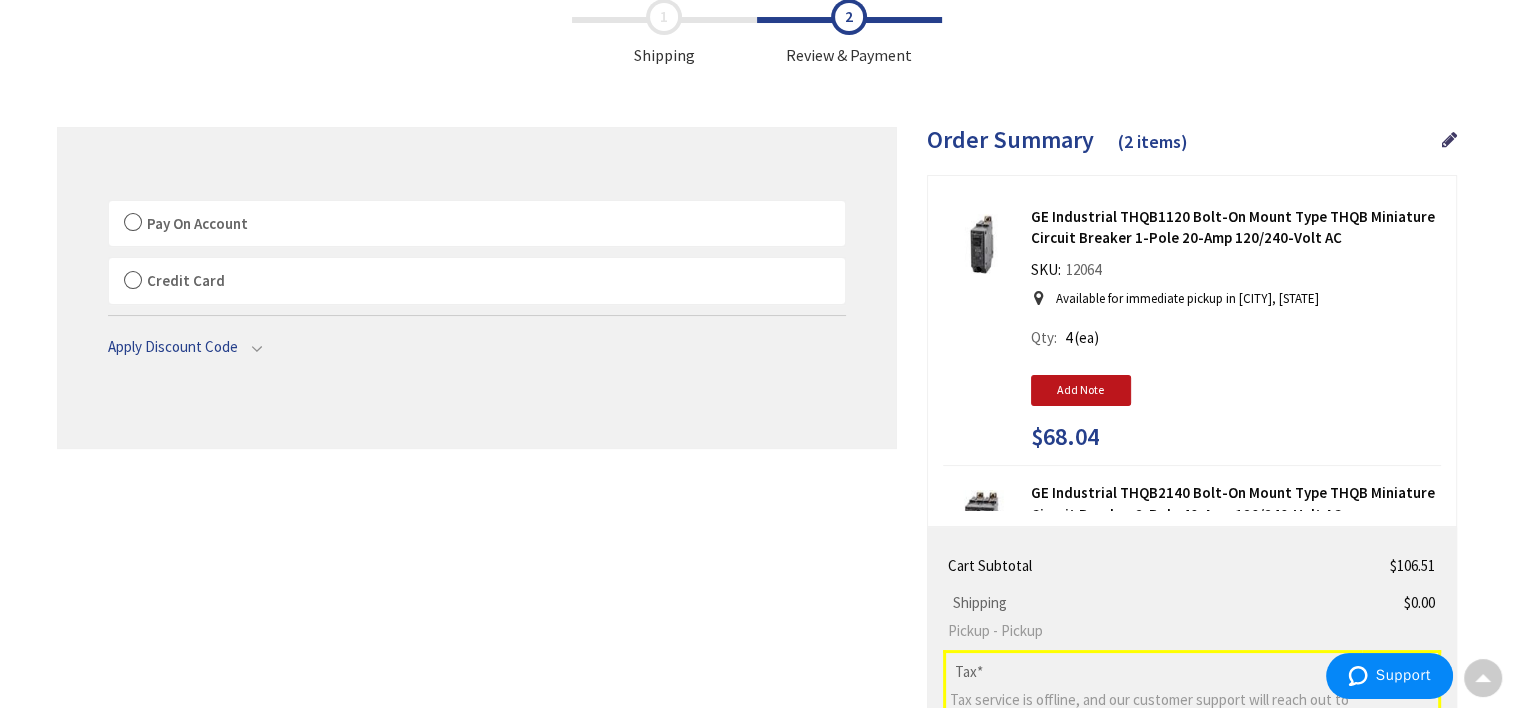 scroll, scrollTop: 0, scrollLeft: 0, axis: both 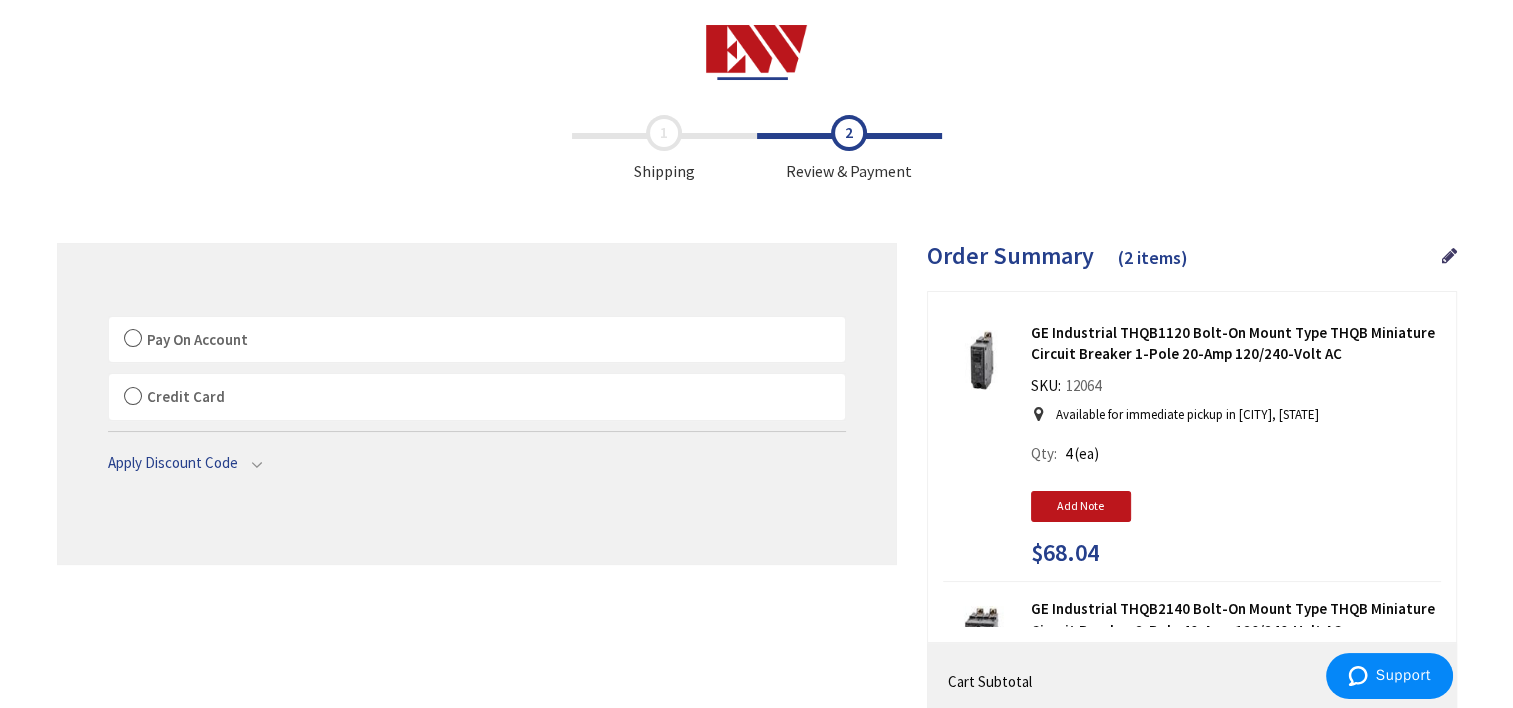 click on "Pay On Account" at bounding box center (477, 340) 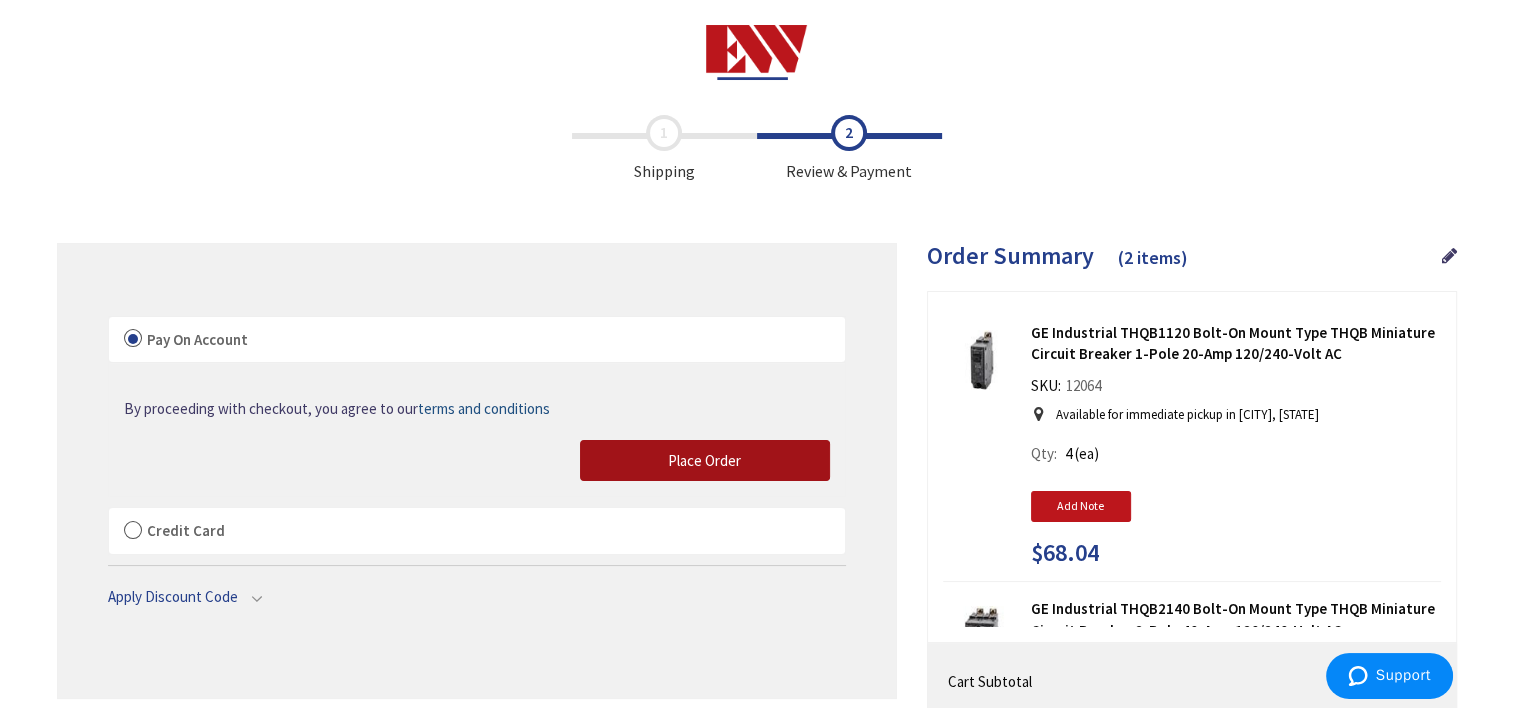 click on "Place Order" at bounding box center (705, 461) 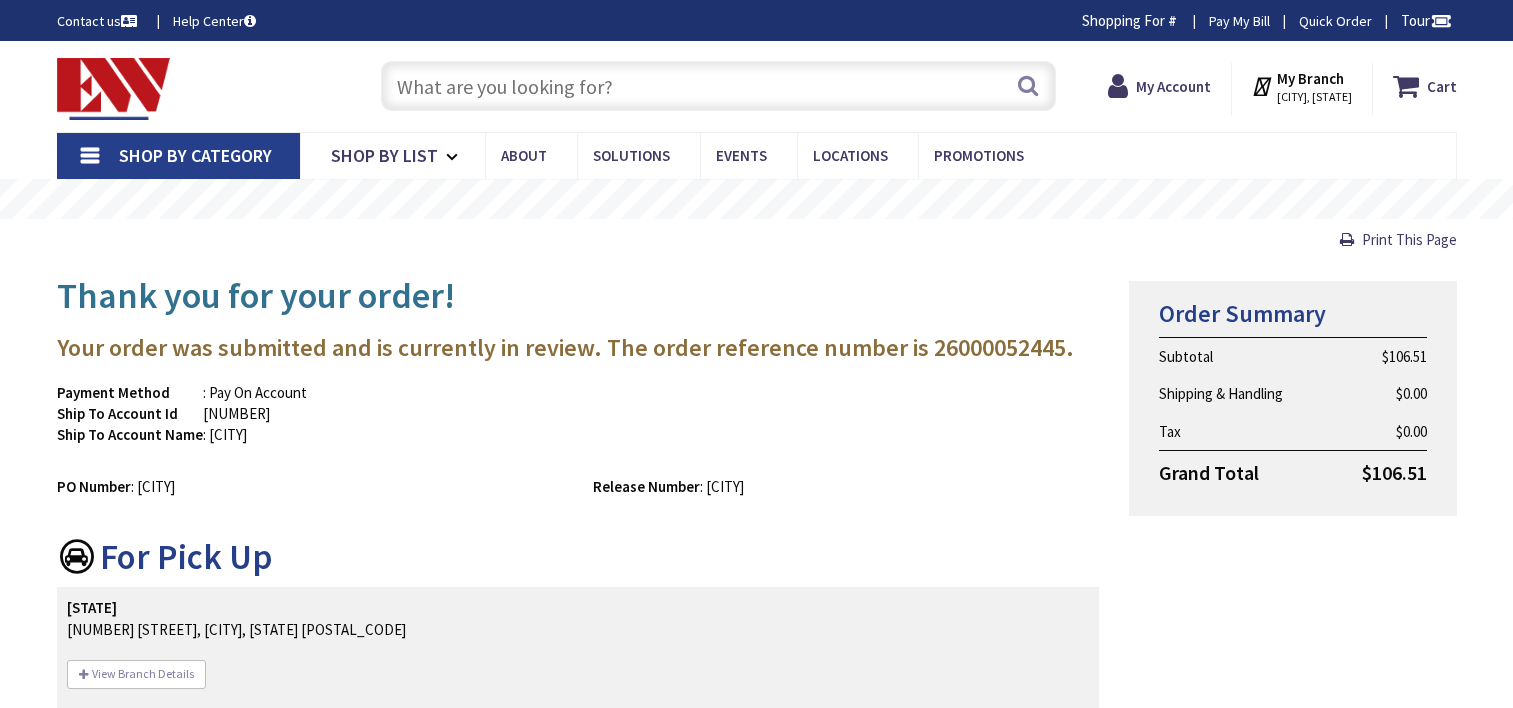 scroll, scrollTop: 0, scrollLeft: 0, axis: both 